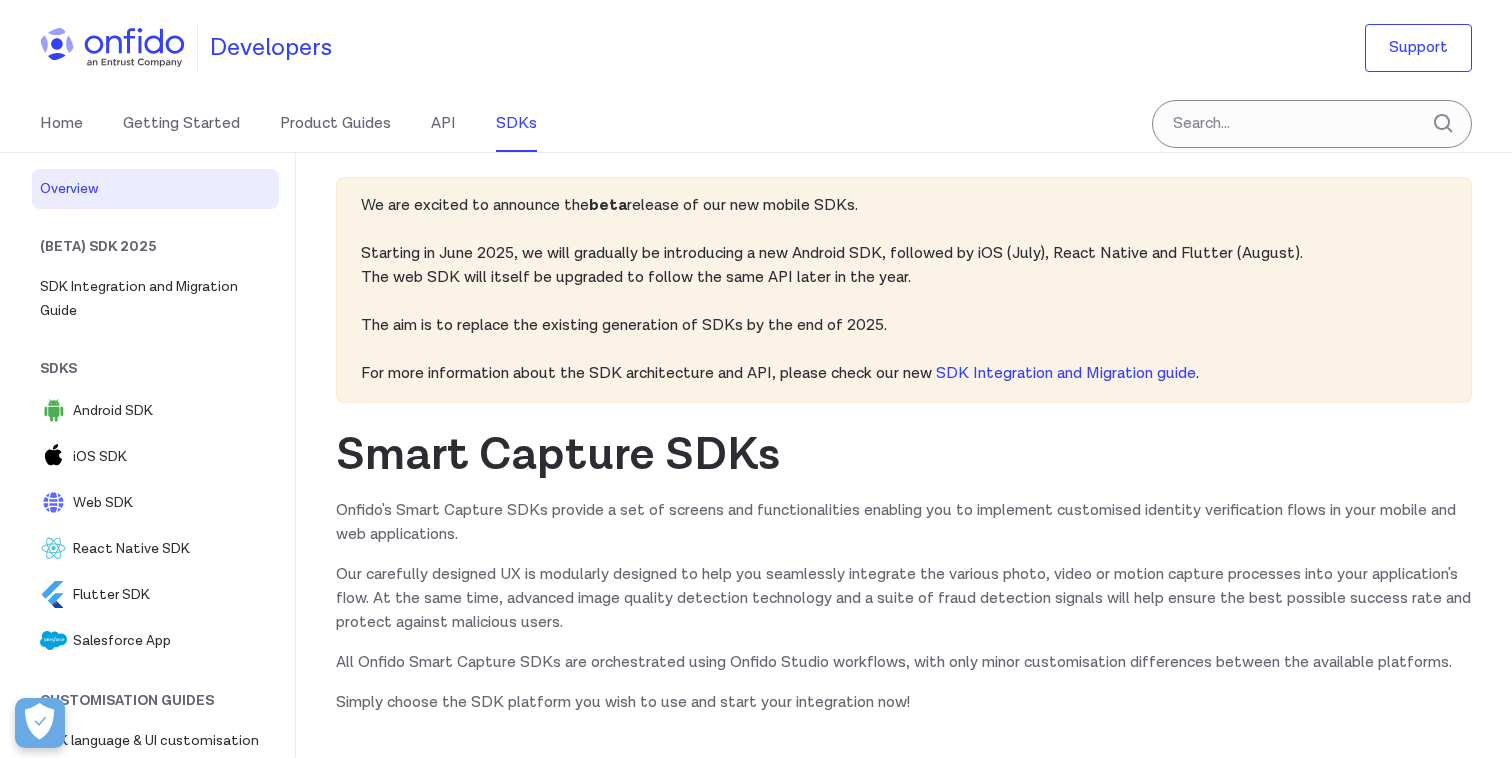 scroll, scrollTop: 0, scrollLeft: 0, axis: both 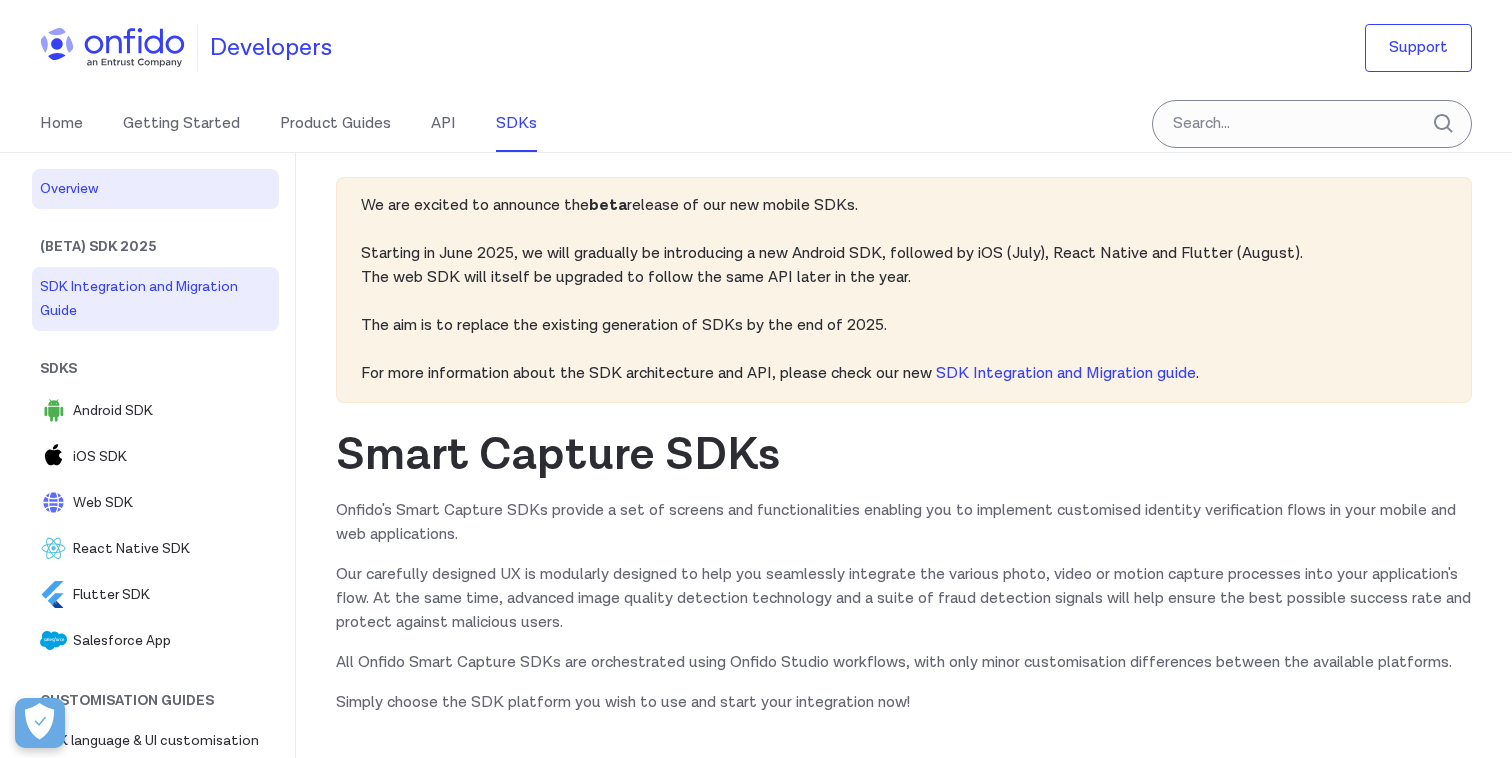 click on "SDK Integration and Migration Guide" at bounding box center (155, 299) 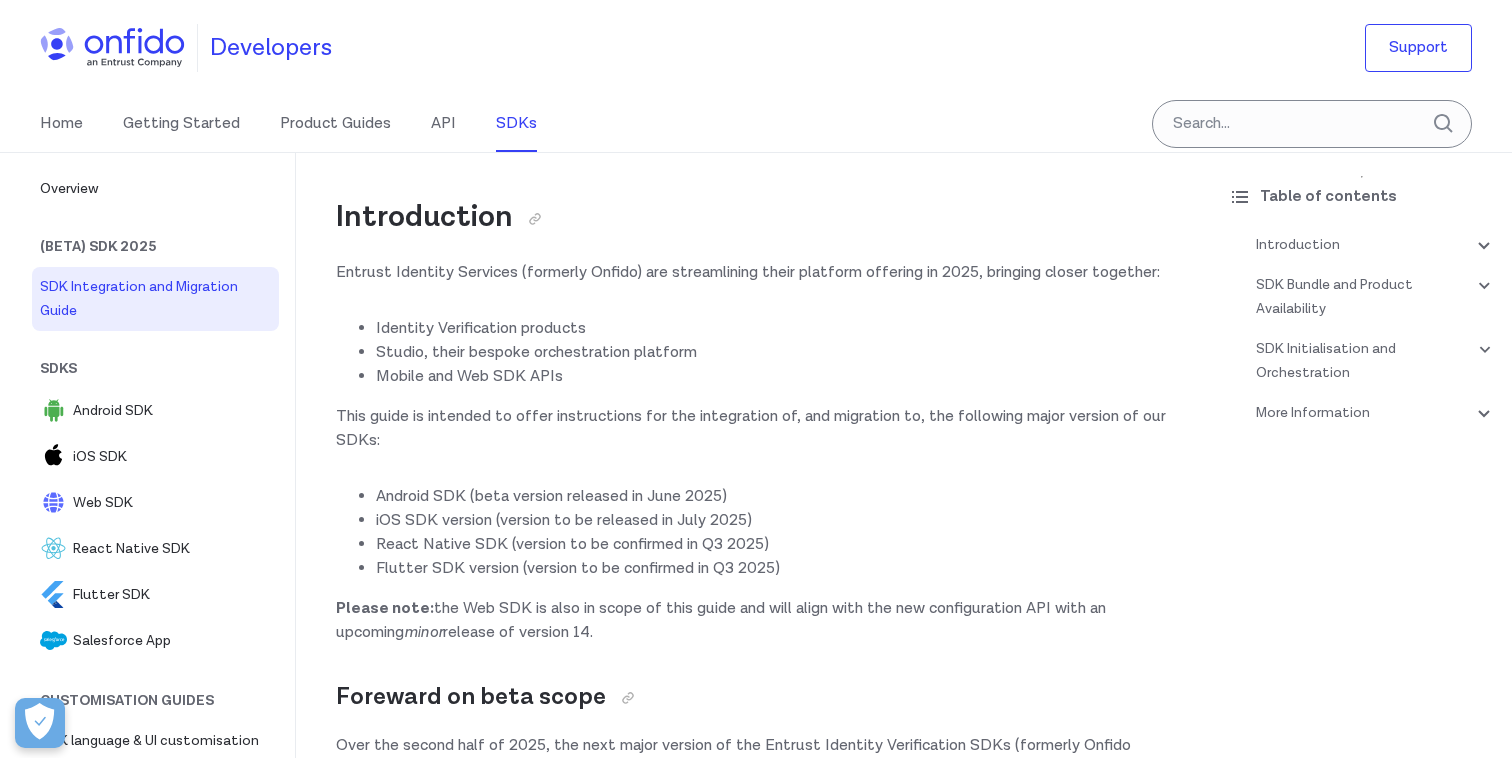 click on "SDKs" at bounding box center (163, 369) 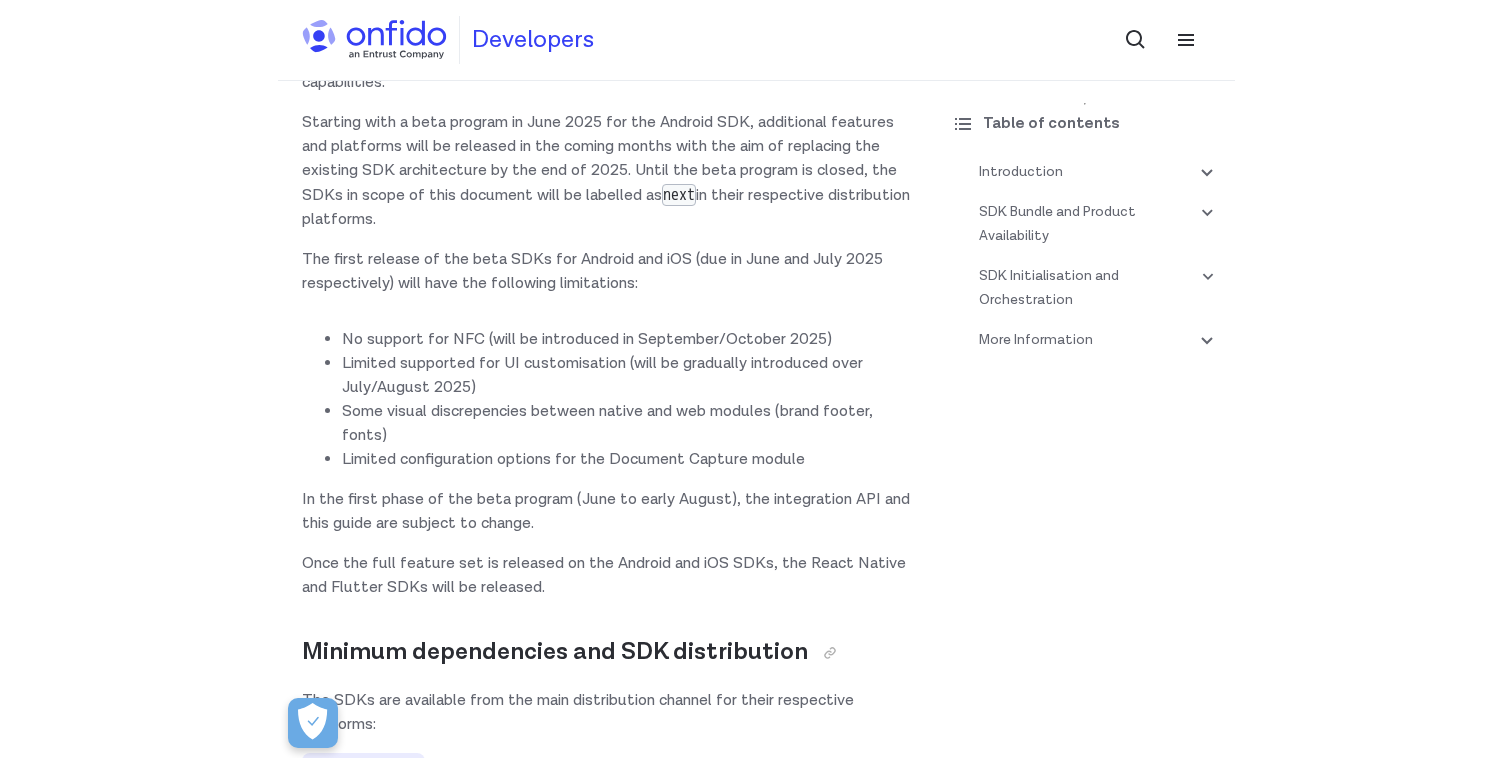 scroll, scrollTop: 0, scrollLeft: 0, axis: both 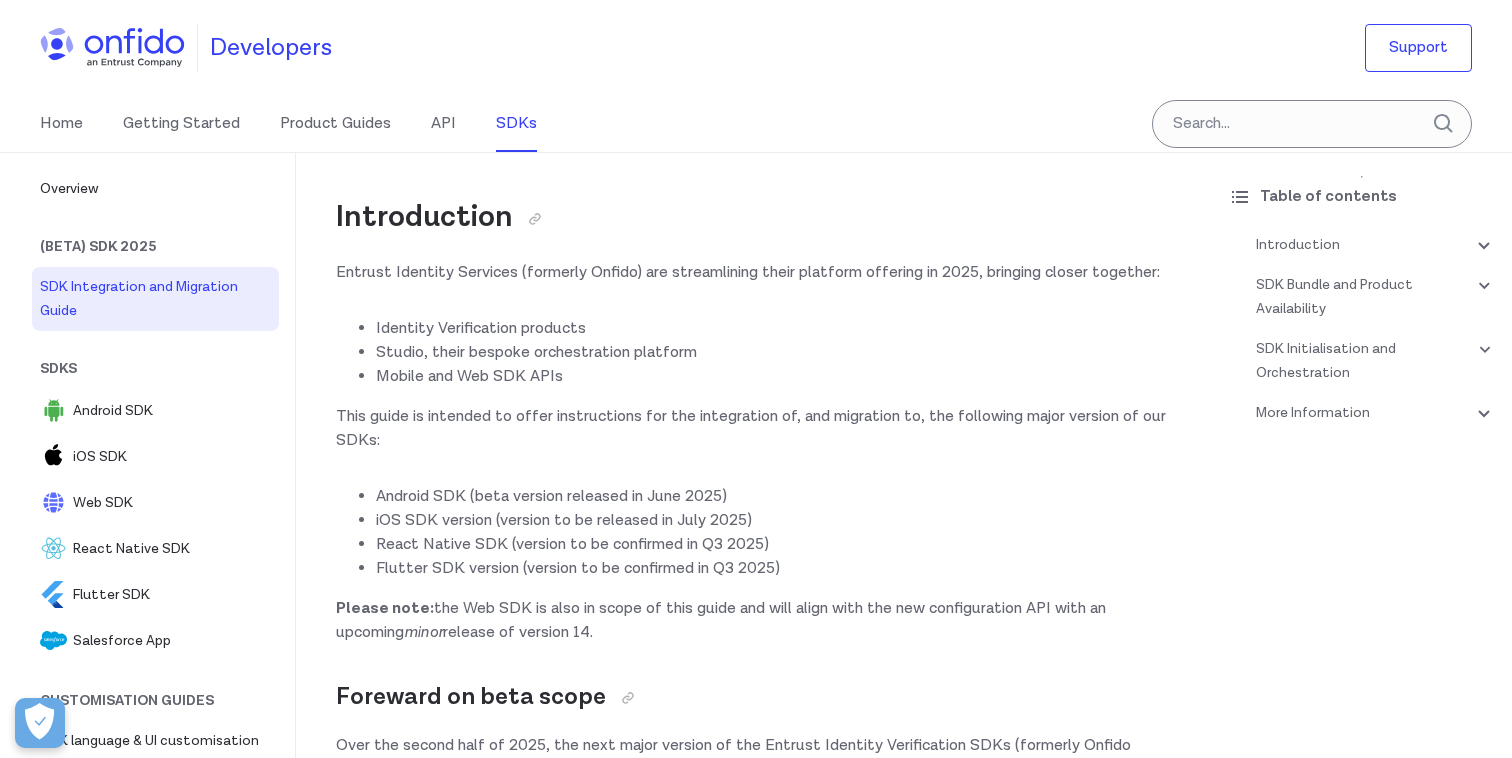 click on "(Beta) SDK 2025" at bounding box center [163, 247] 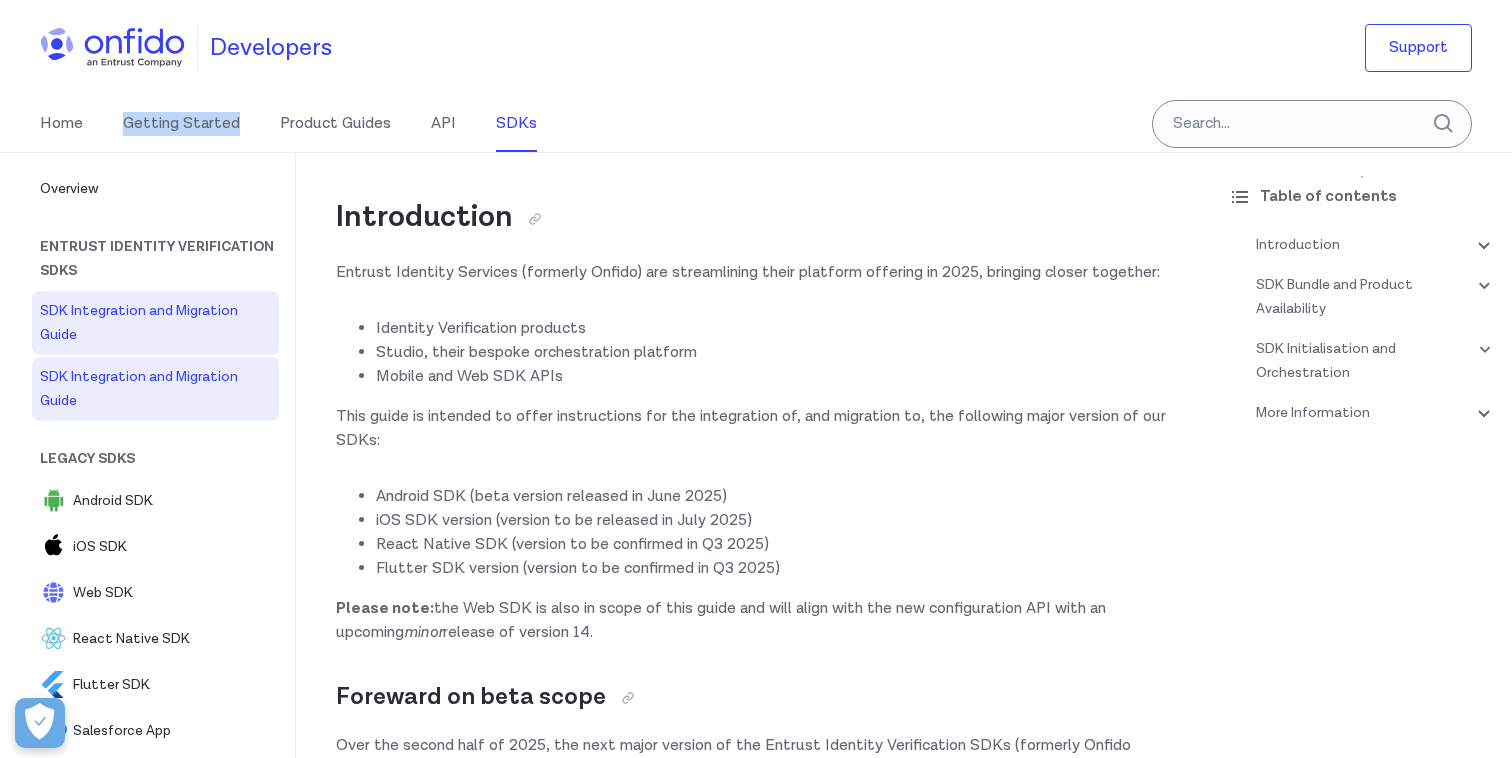 scroll, scrollTop: 6, scrollLeft: 0, axis: vertical 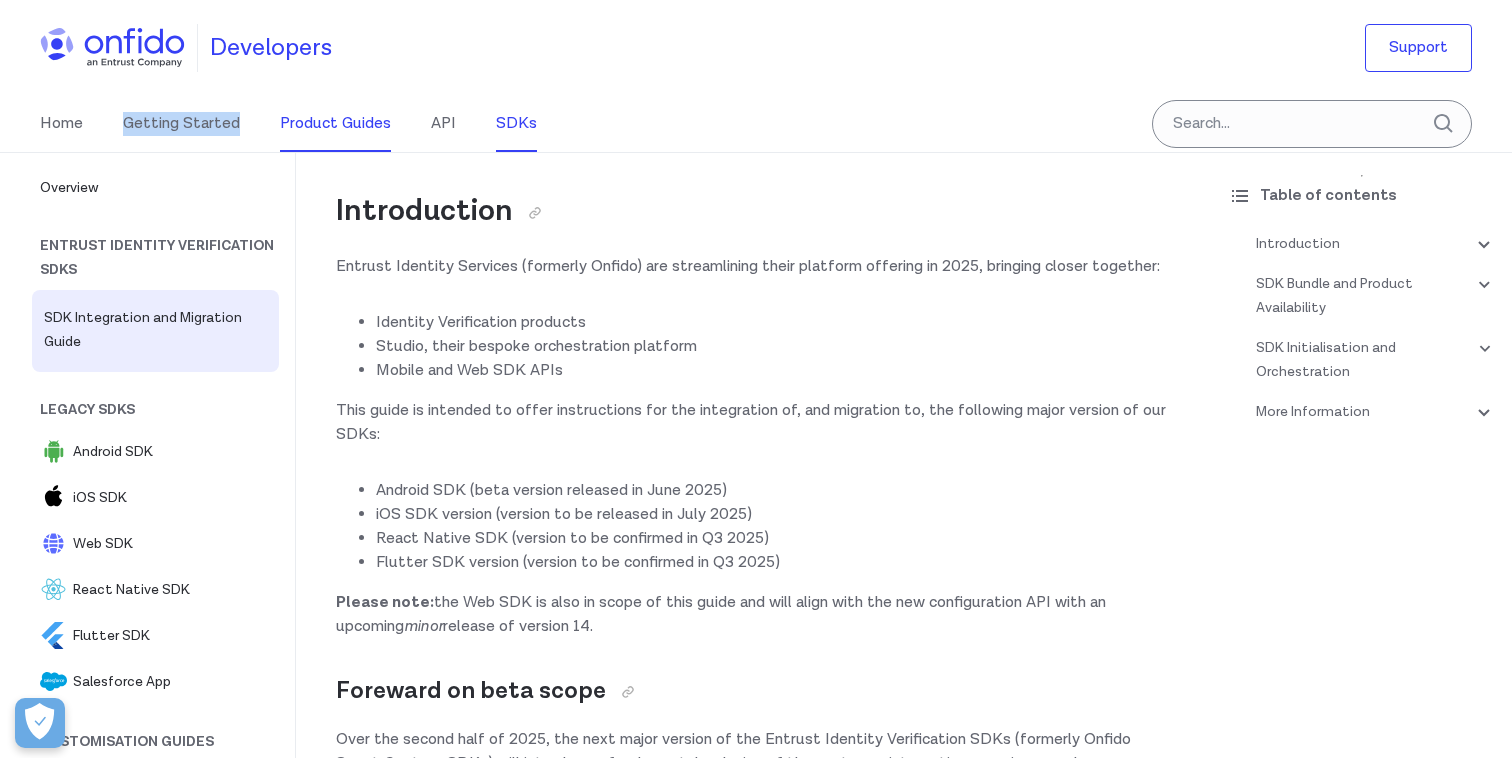 click on "Product Guides" at bounding box center (335, 124) 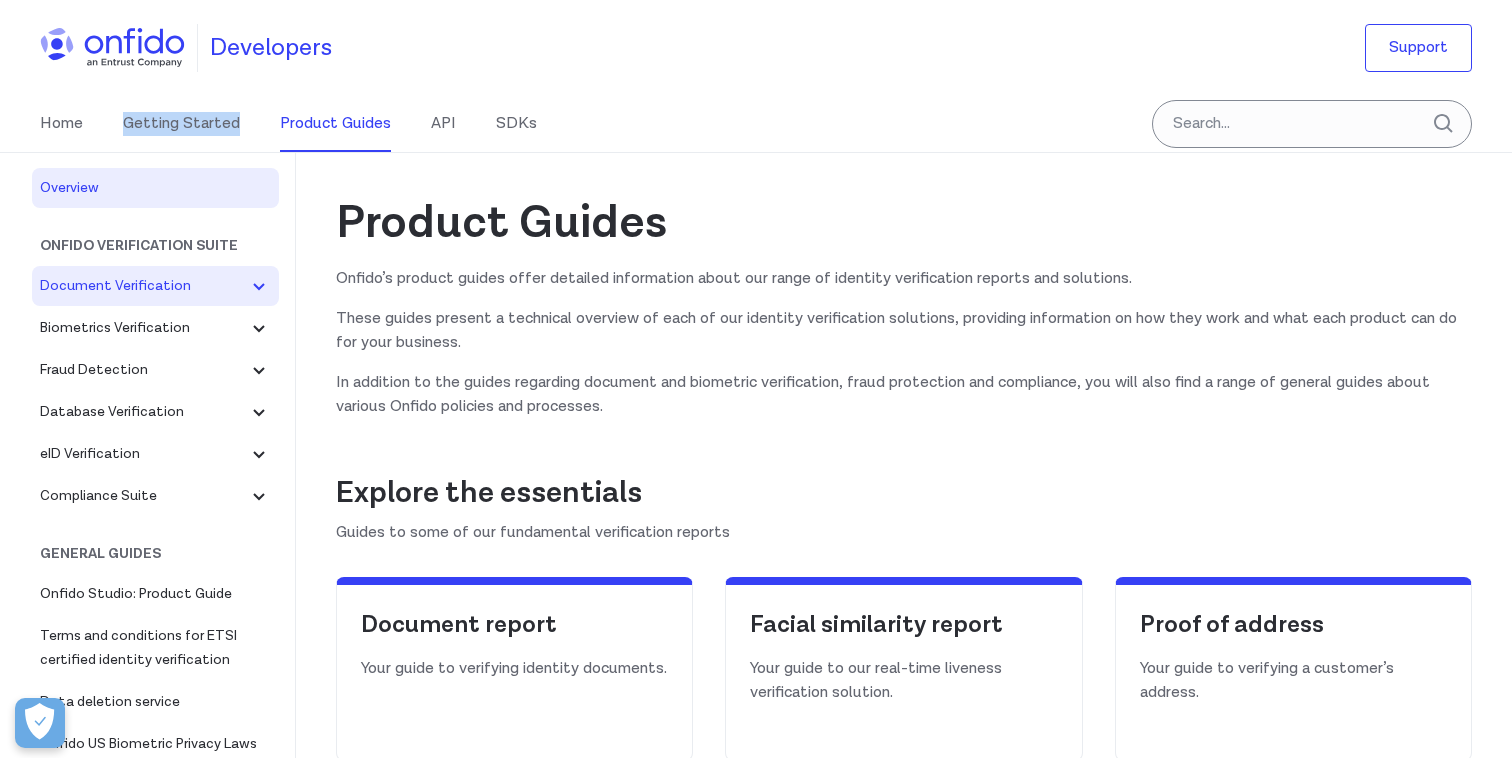 click 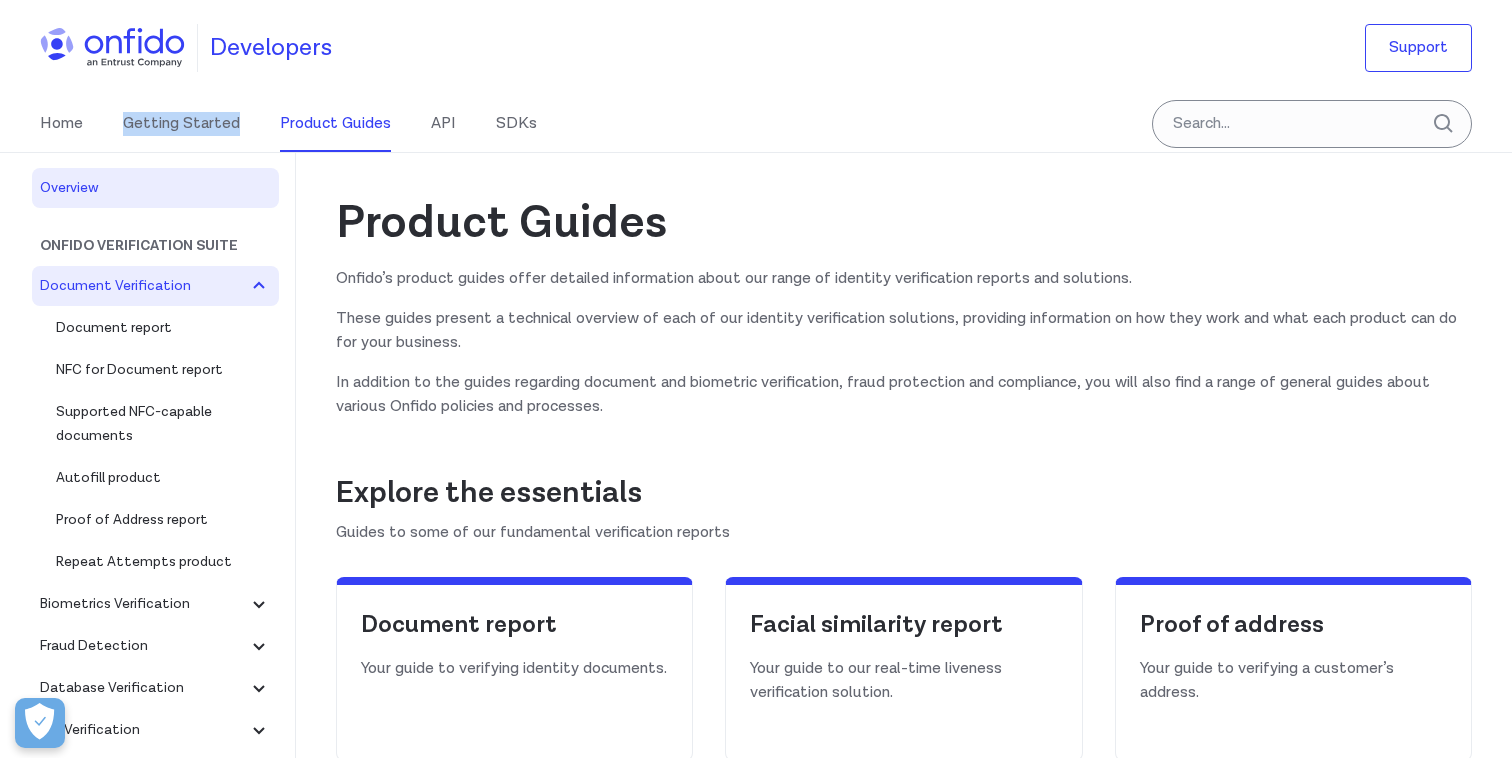 click 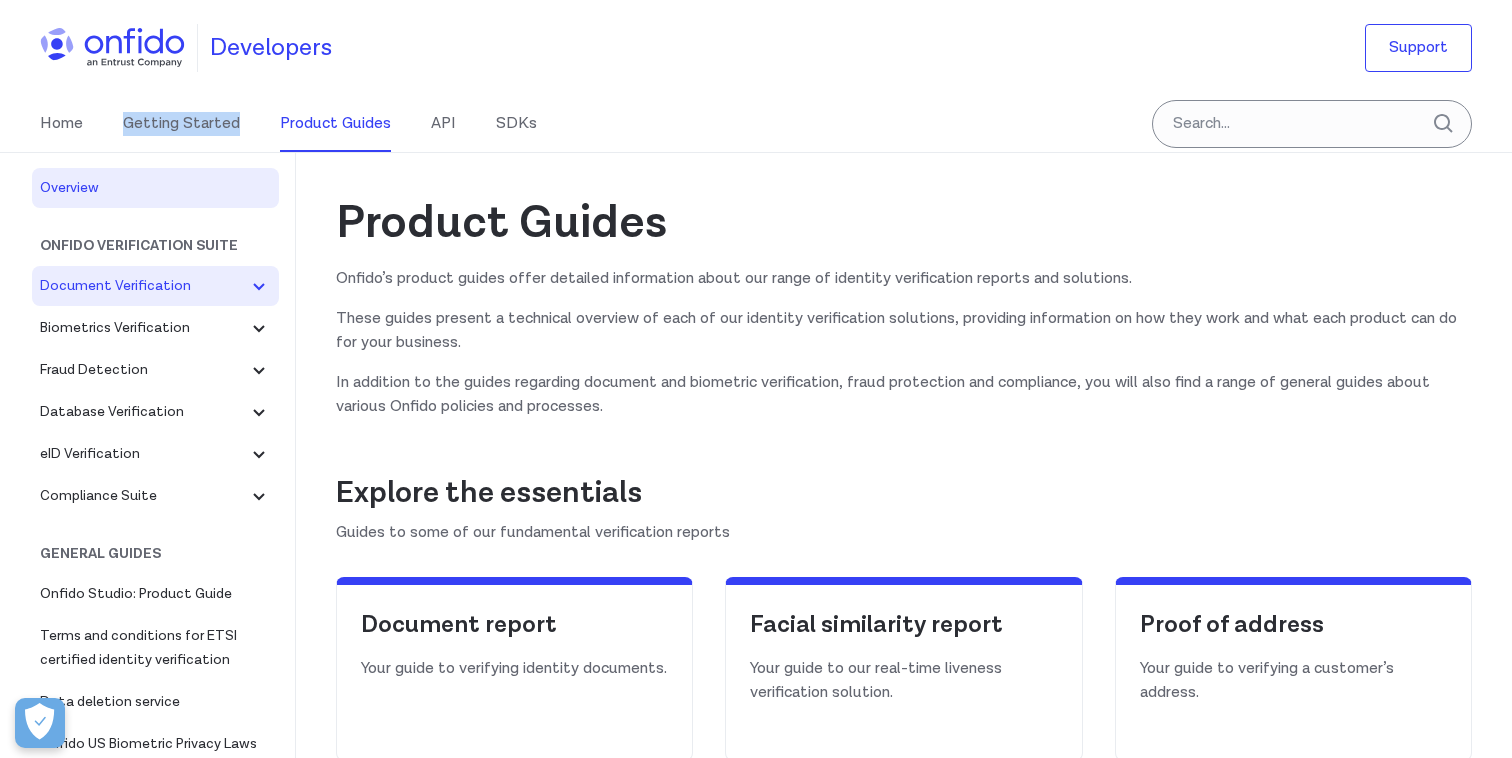 click 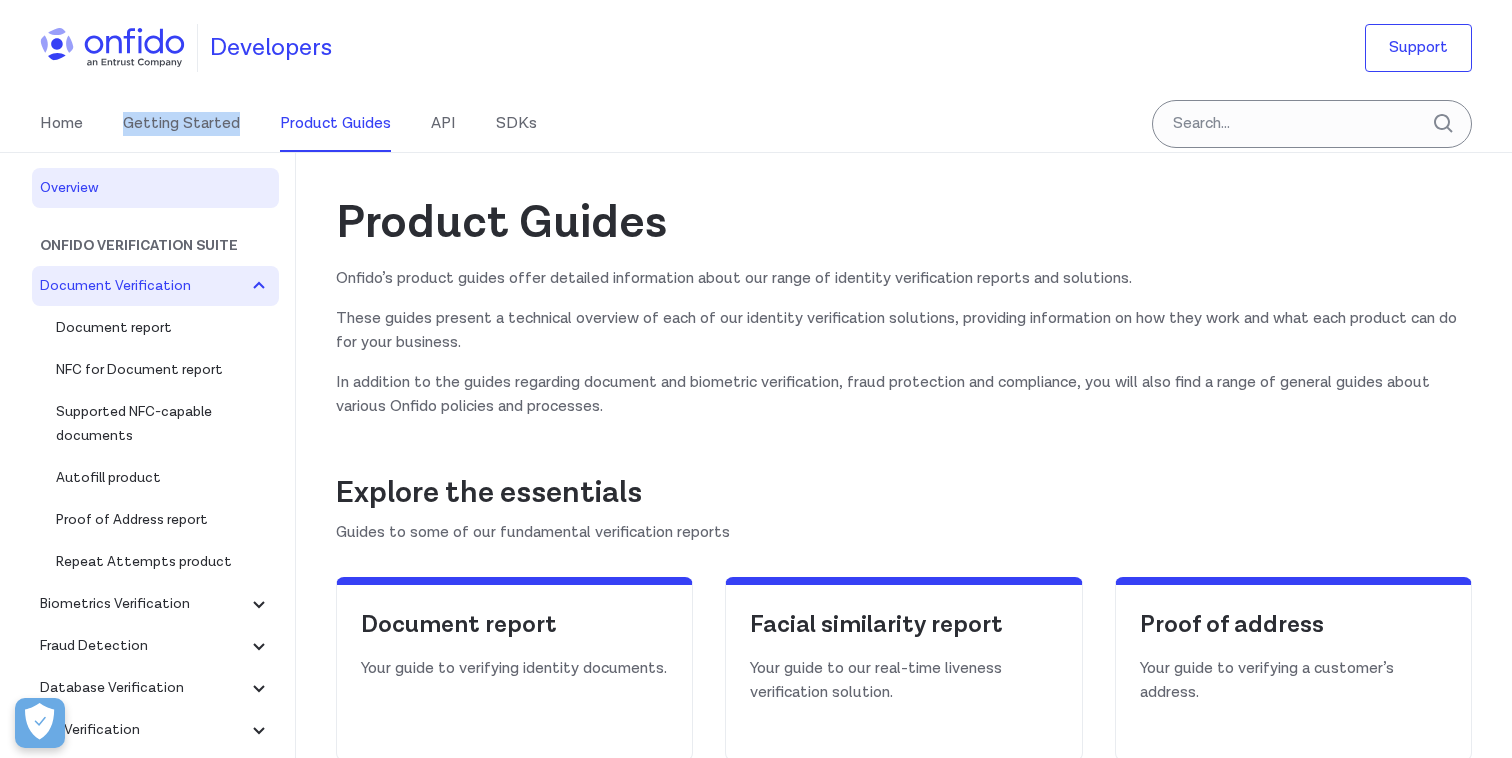 click 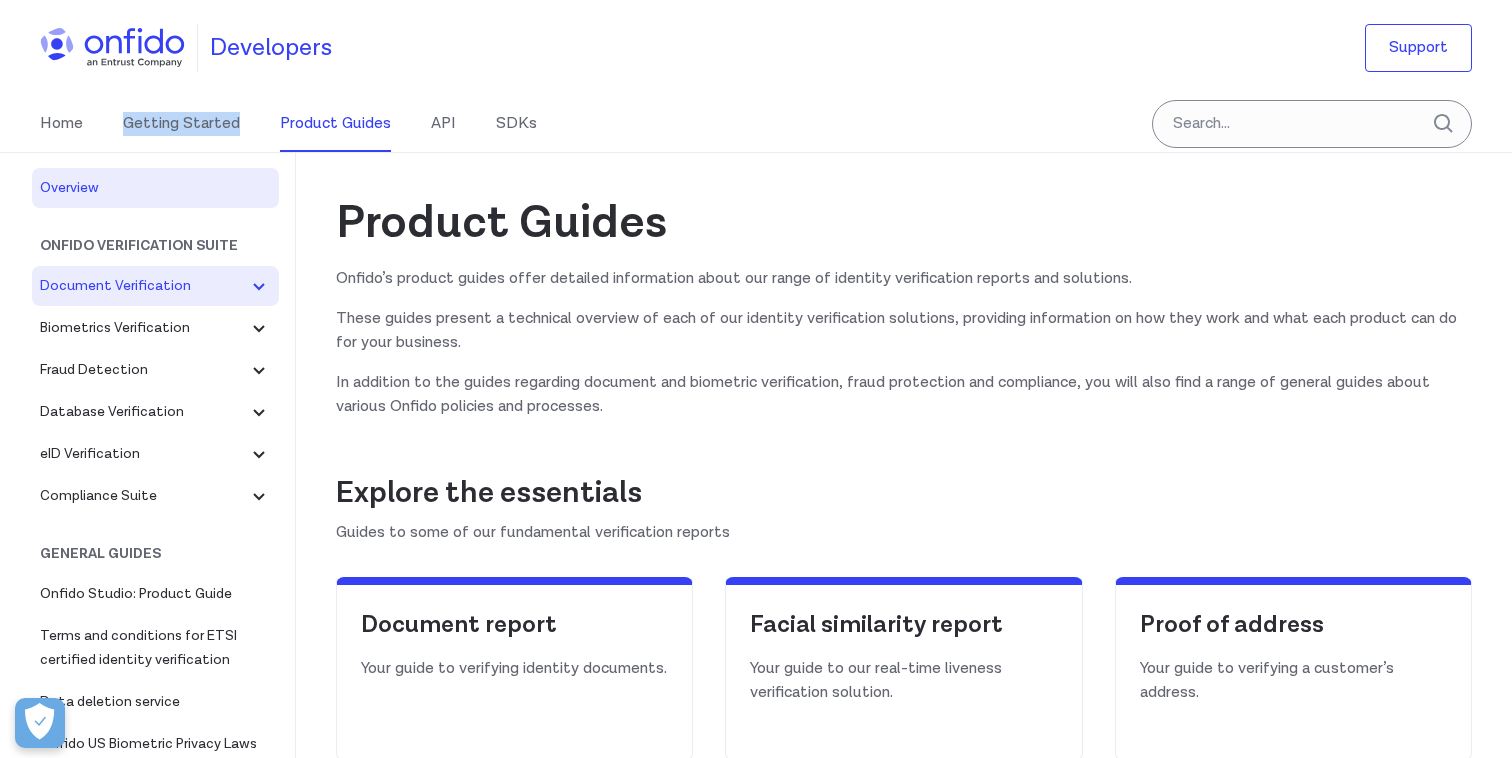 click 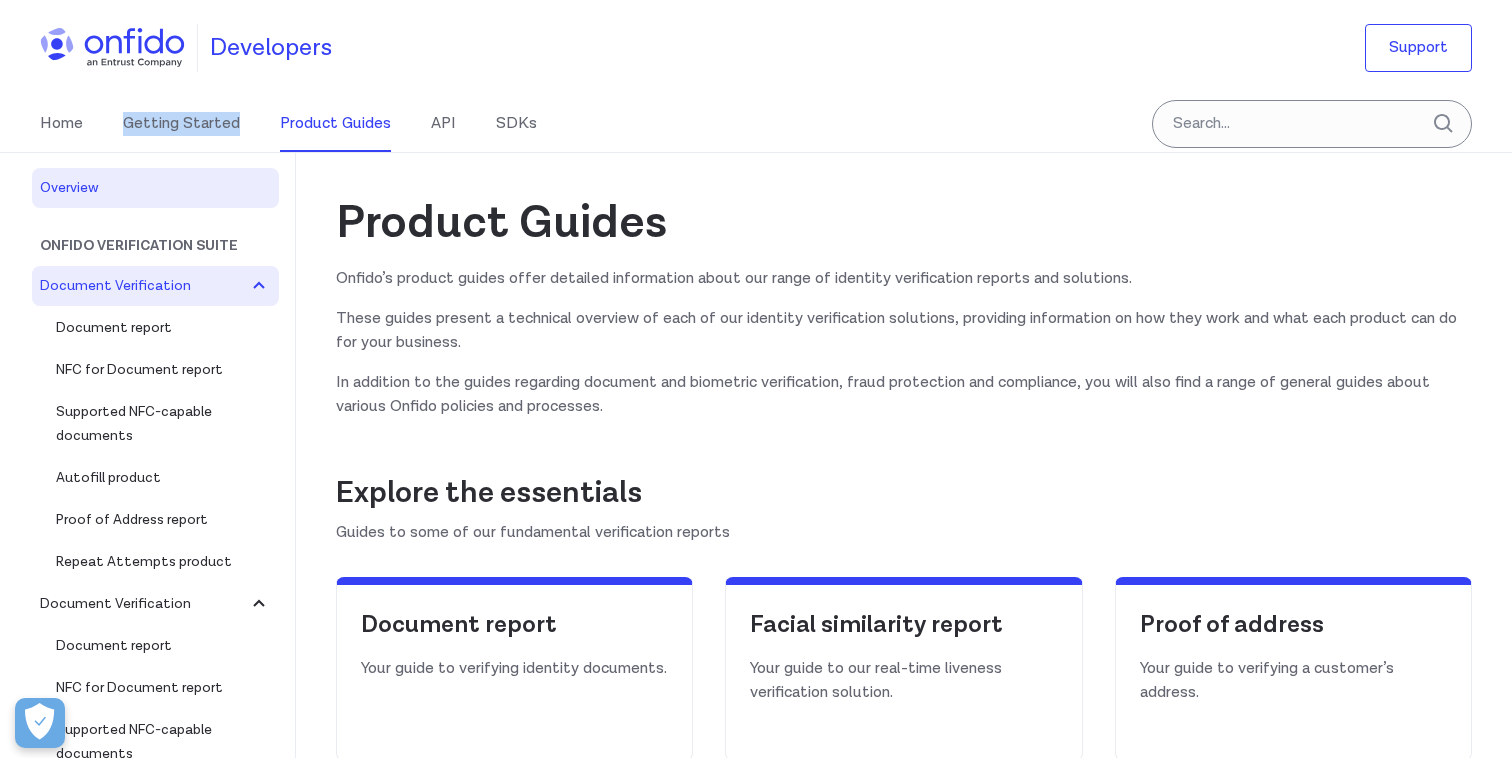 click 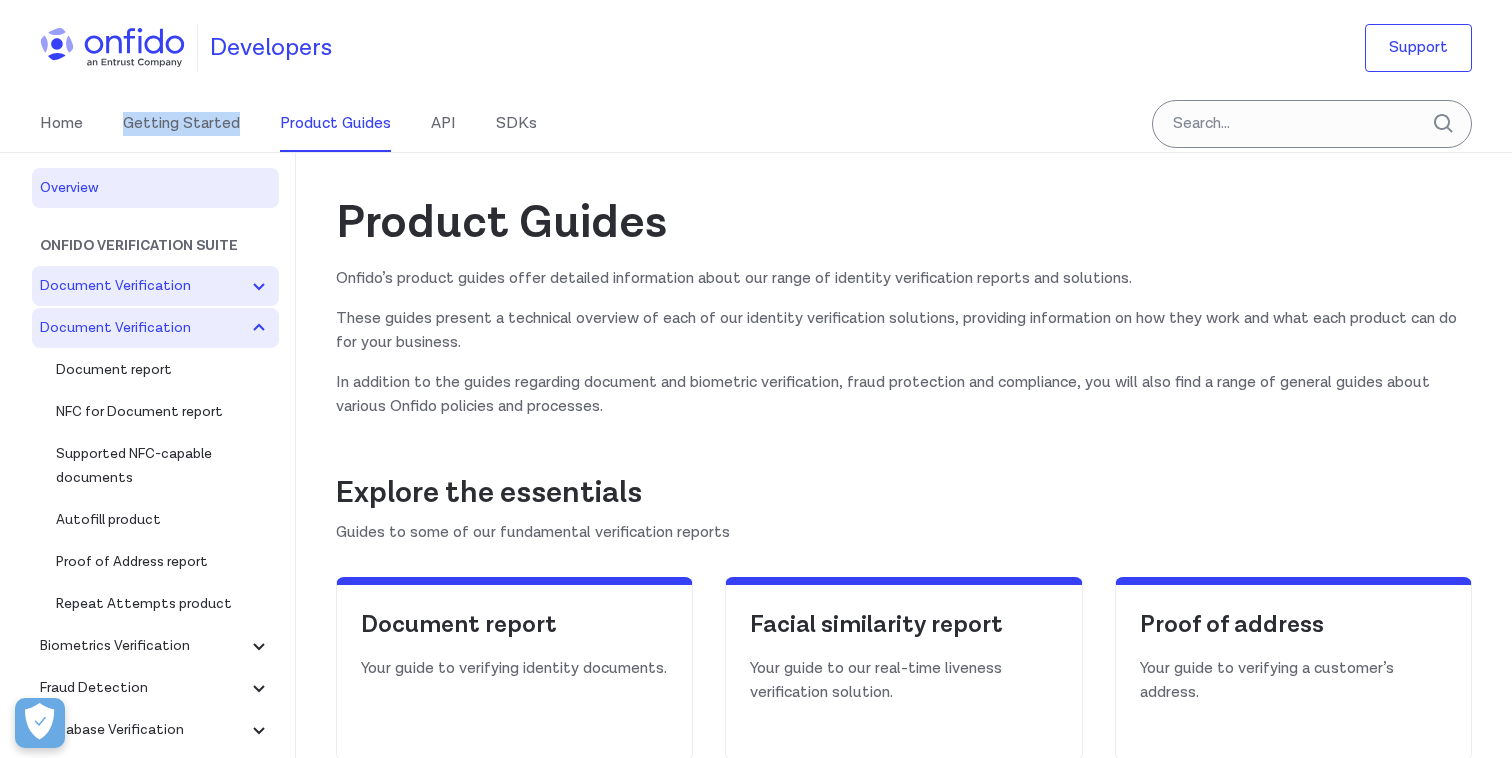 click 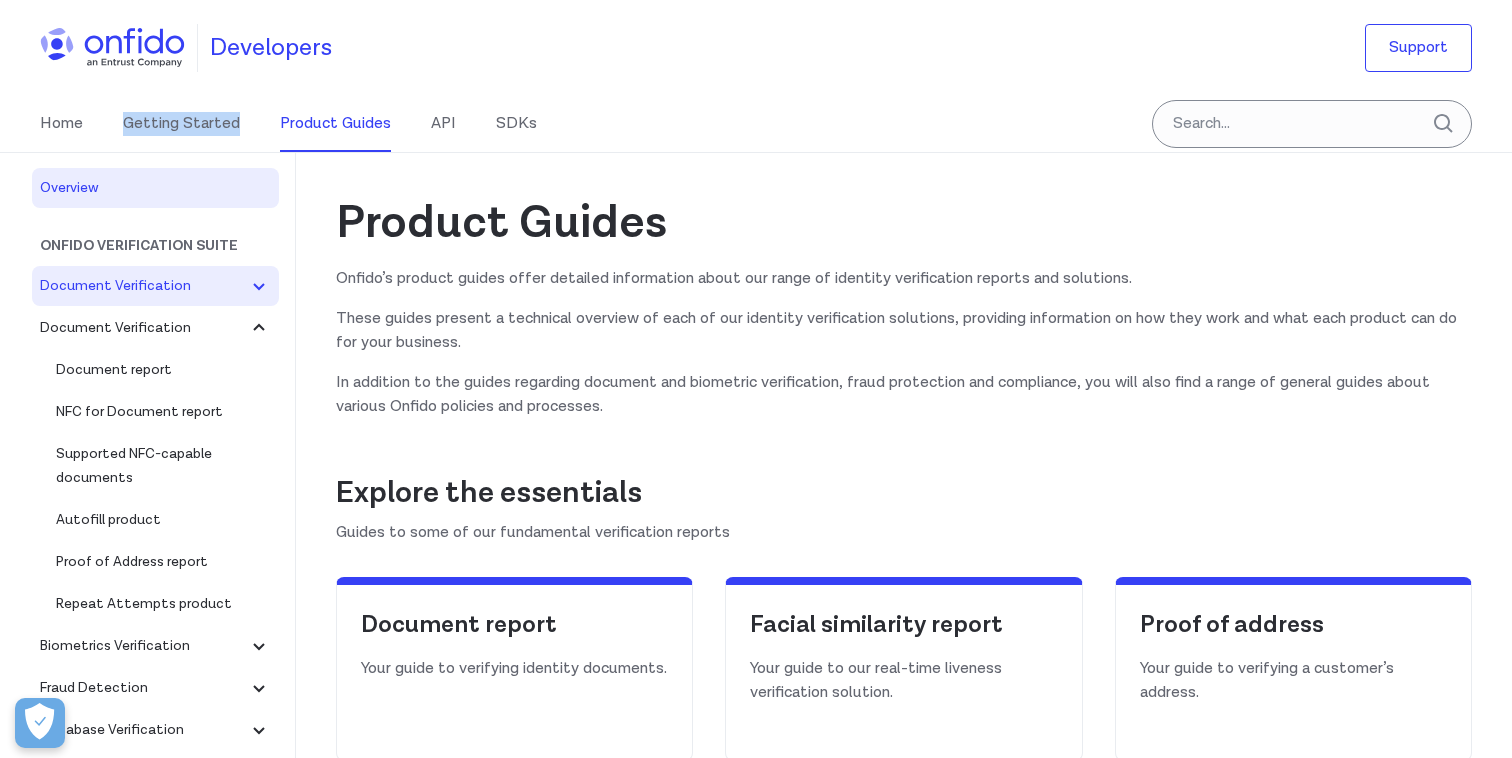 click 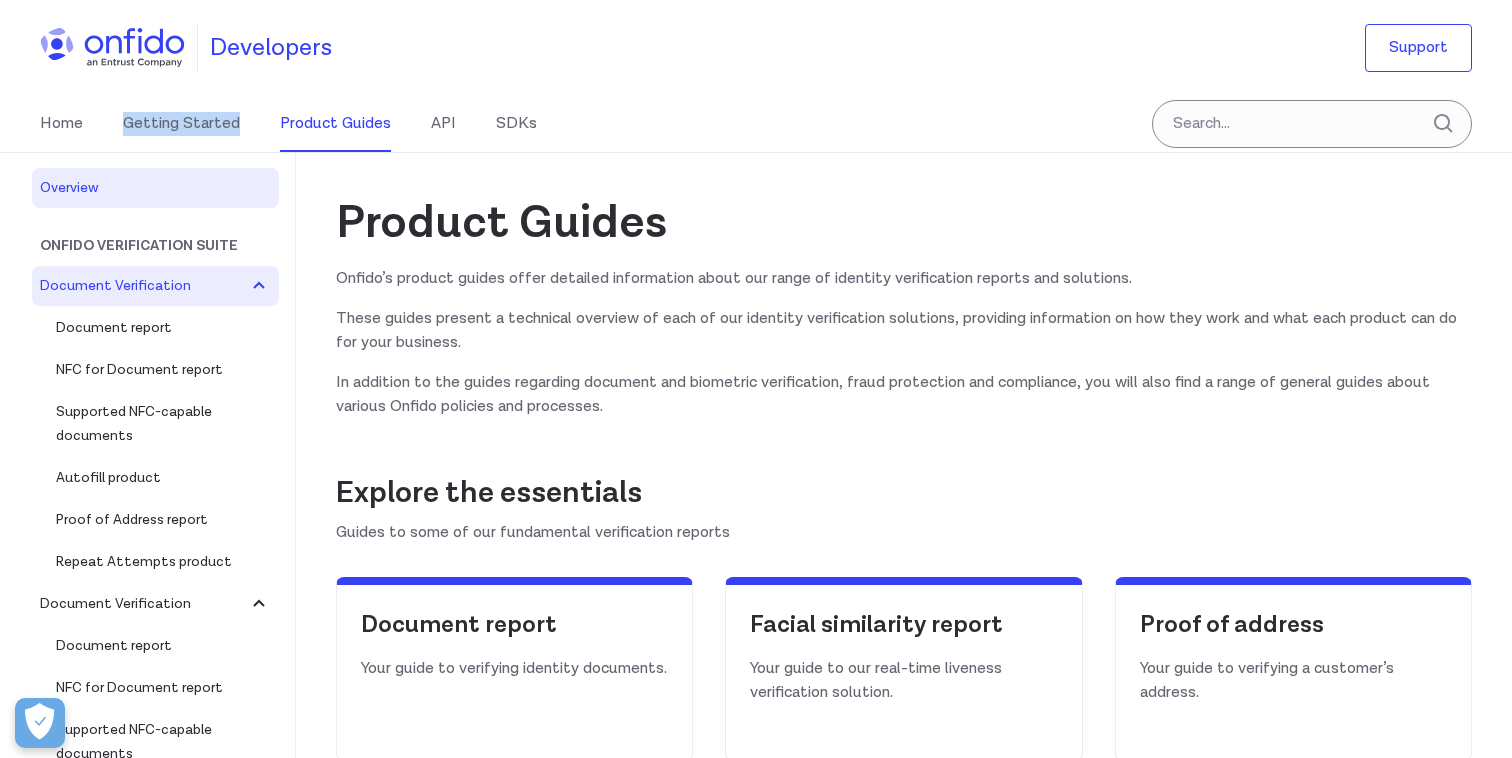 click 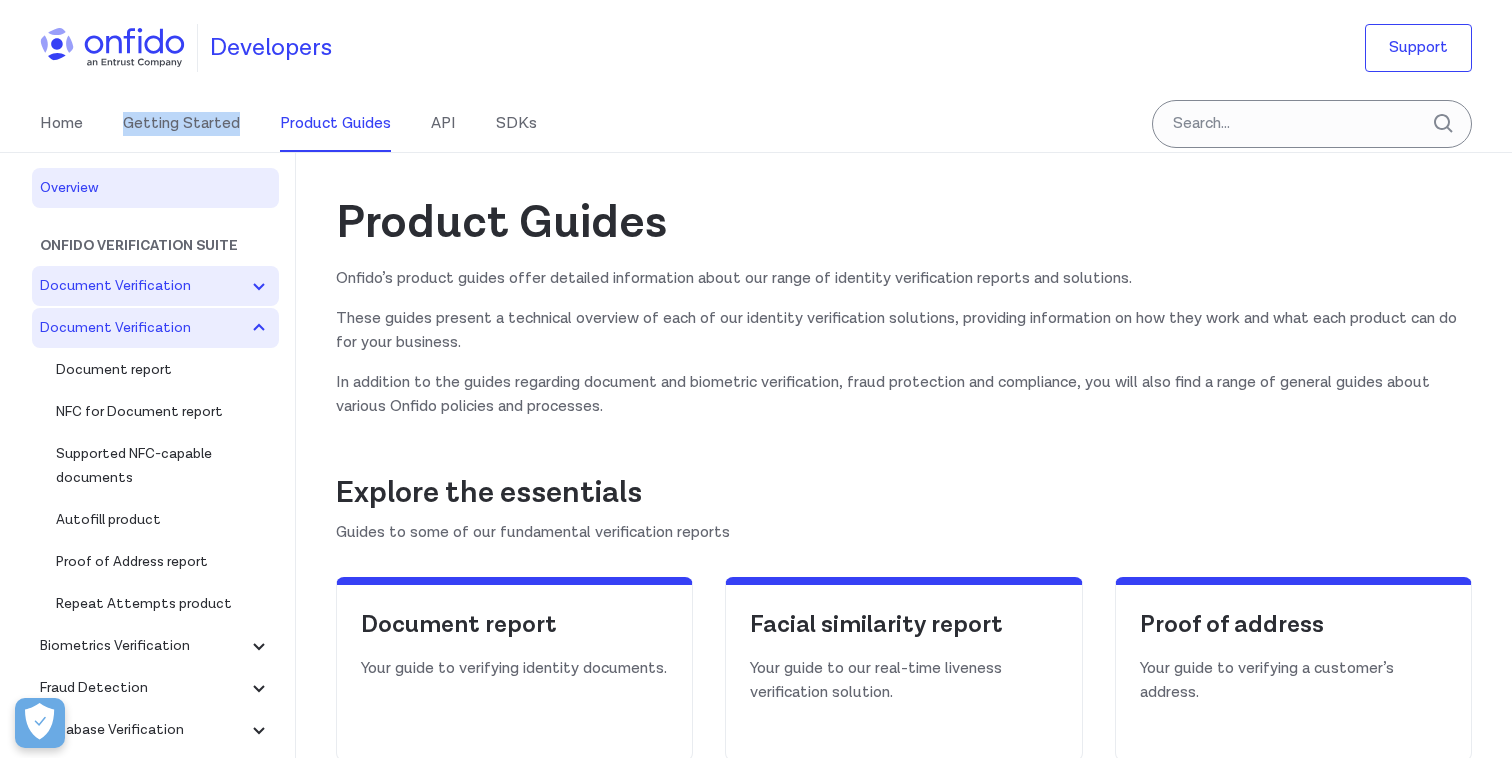 click 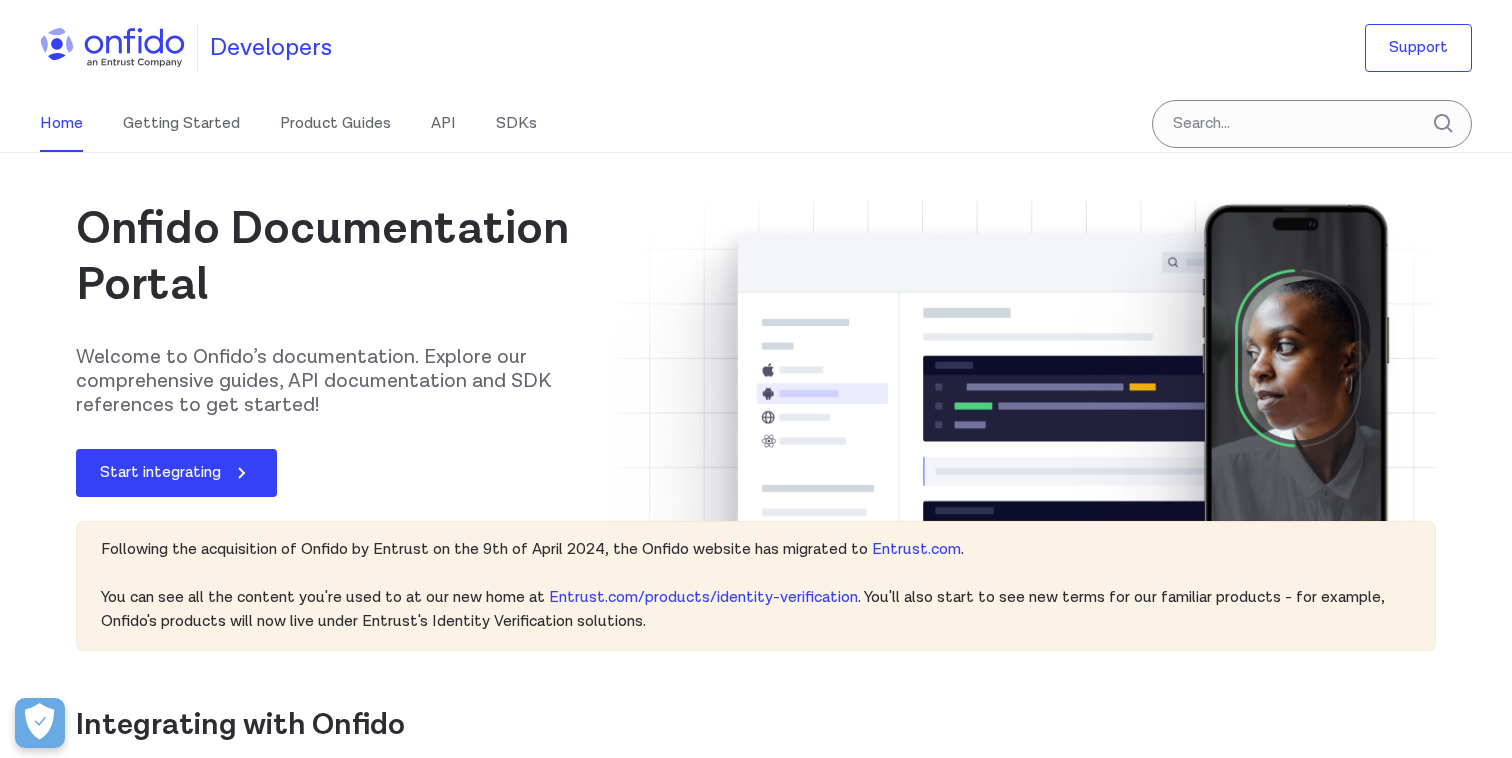 scroll, scrollTop: 0, scrollLeft: 0, axis: both 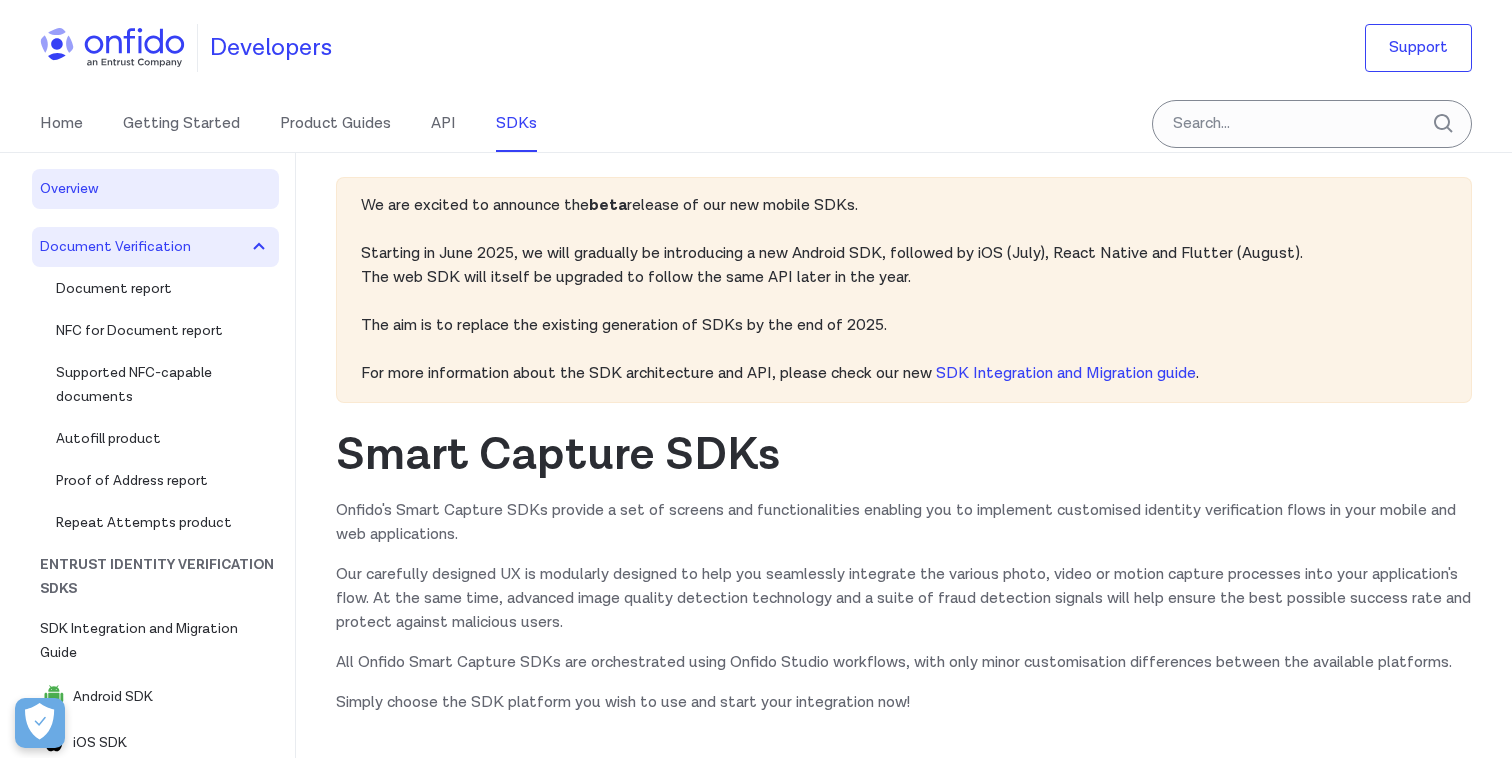 click 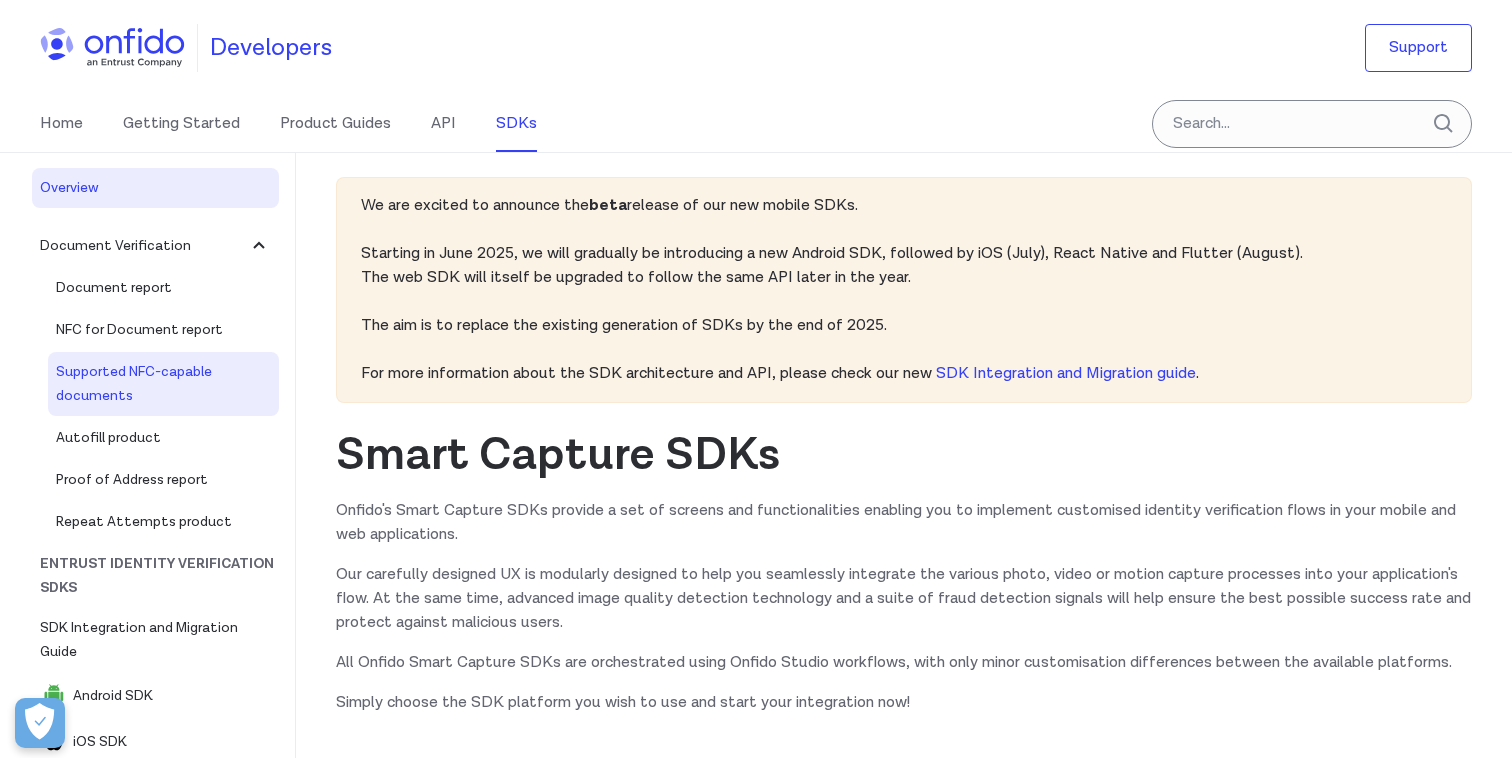 scroll, scrollTop: 0, scrollLeft: 0, axis: both 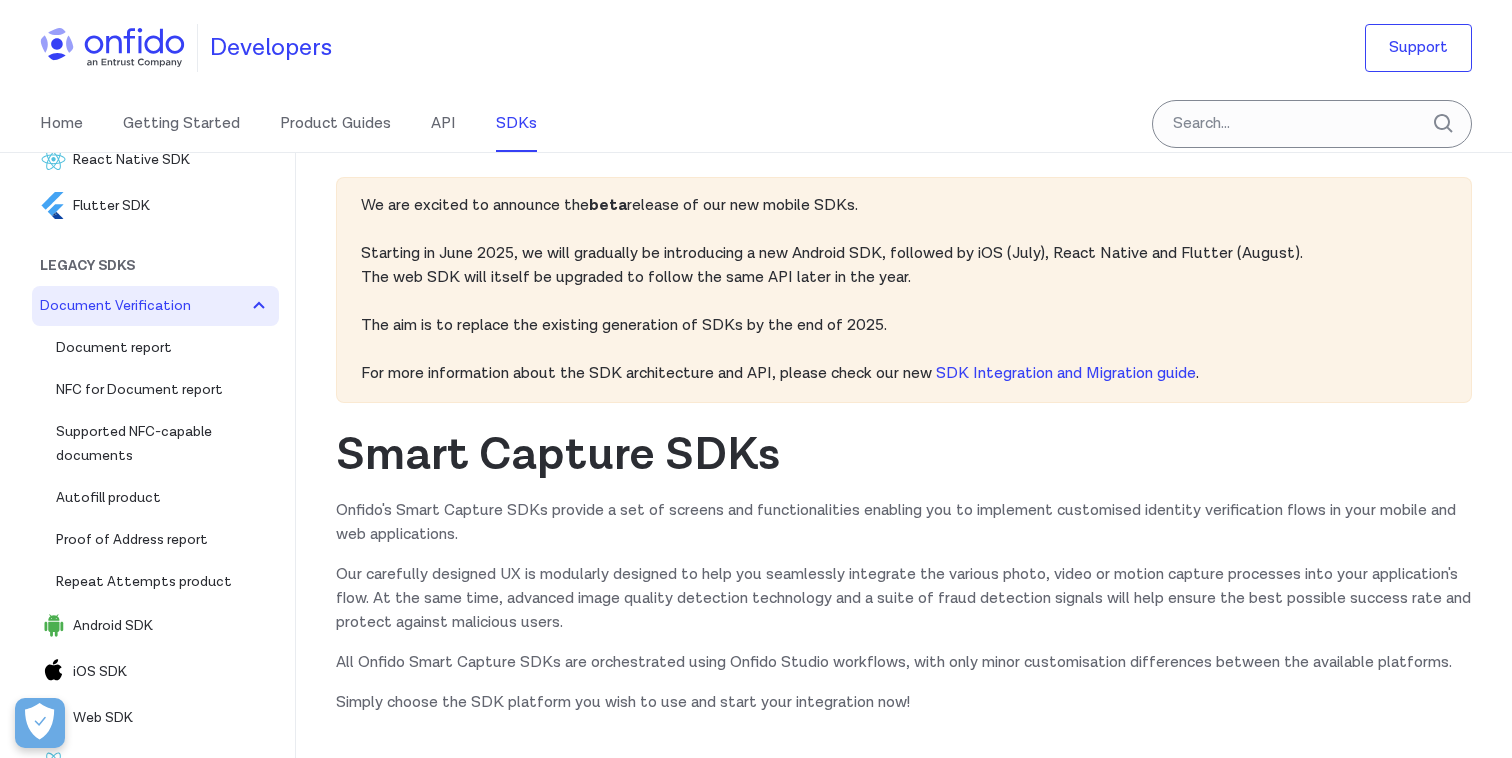 click 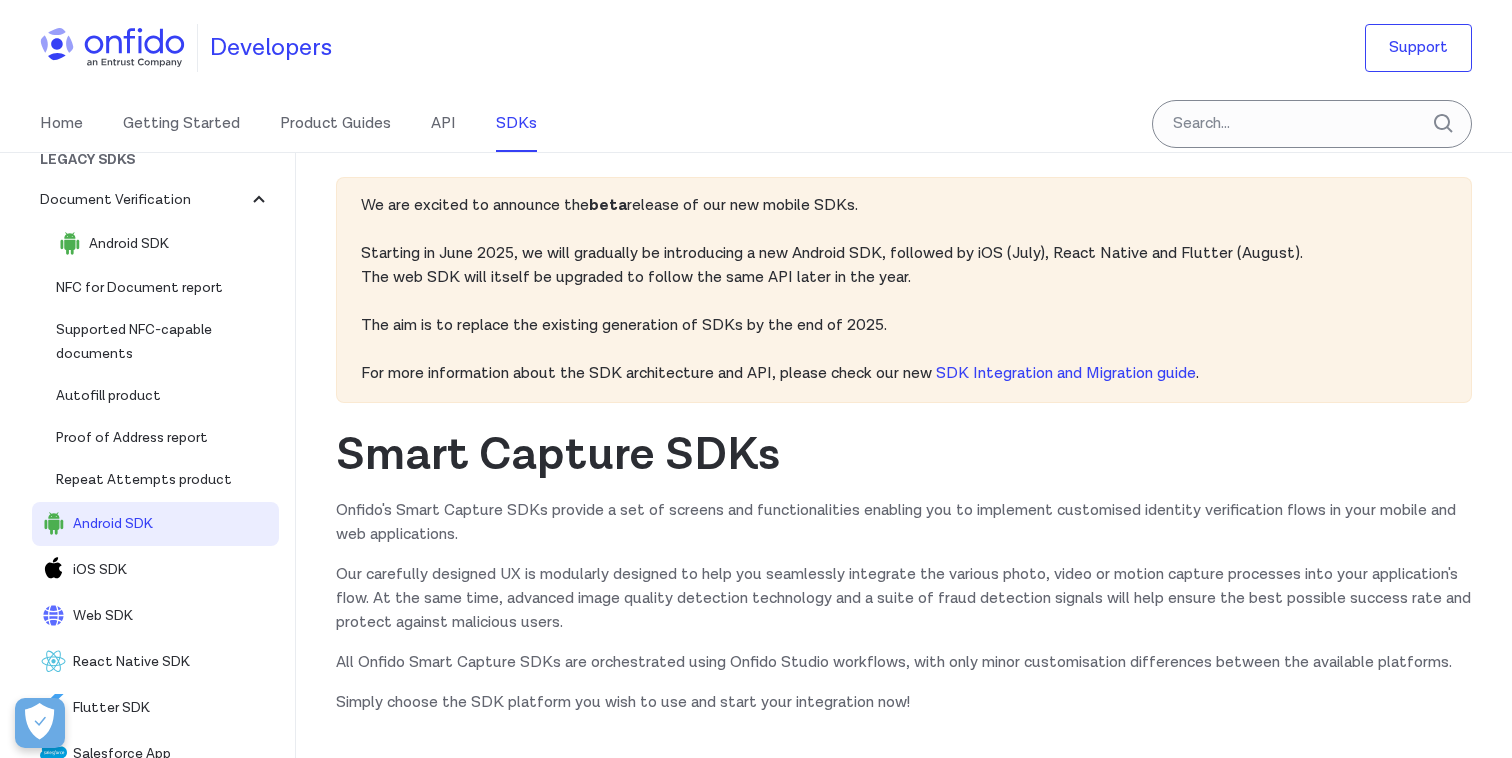 scroll, scrollTop: 434, scrollLeft: 0, axis: vertical 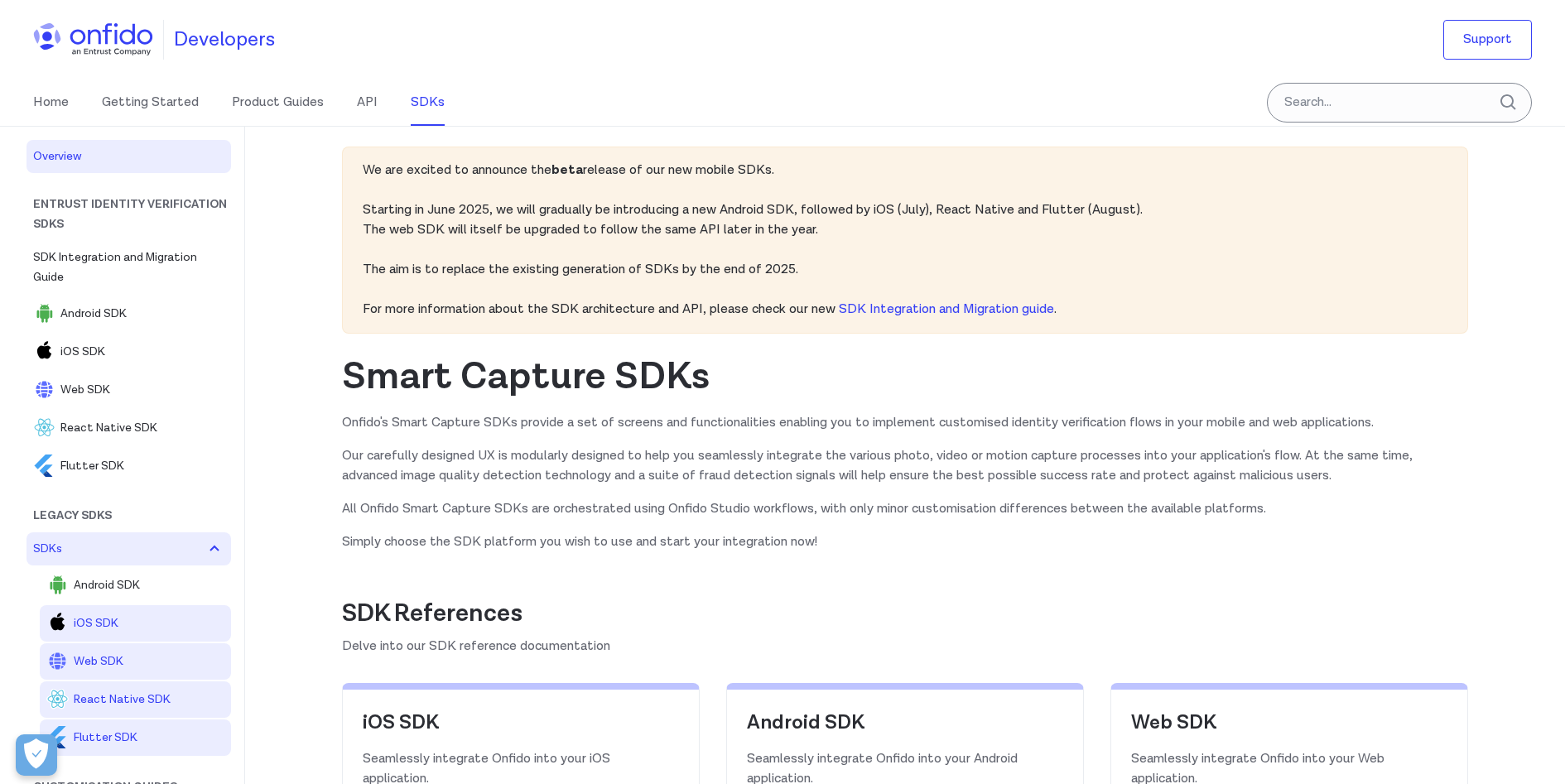 click 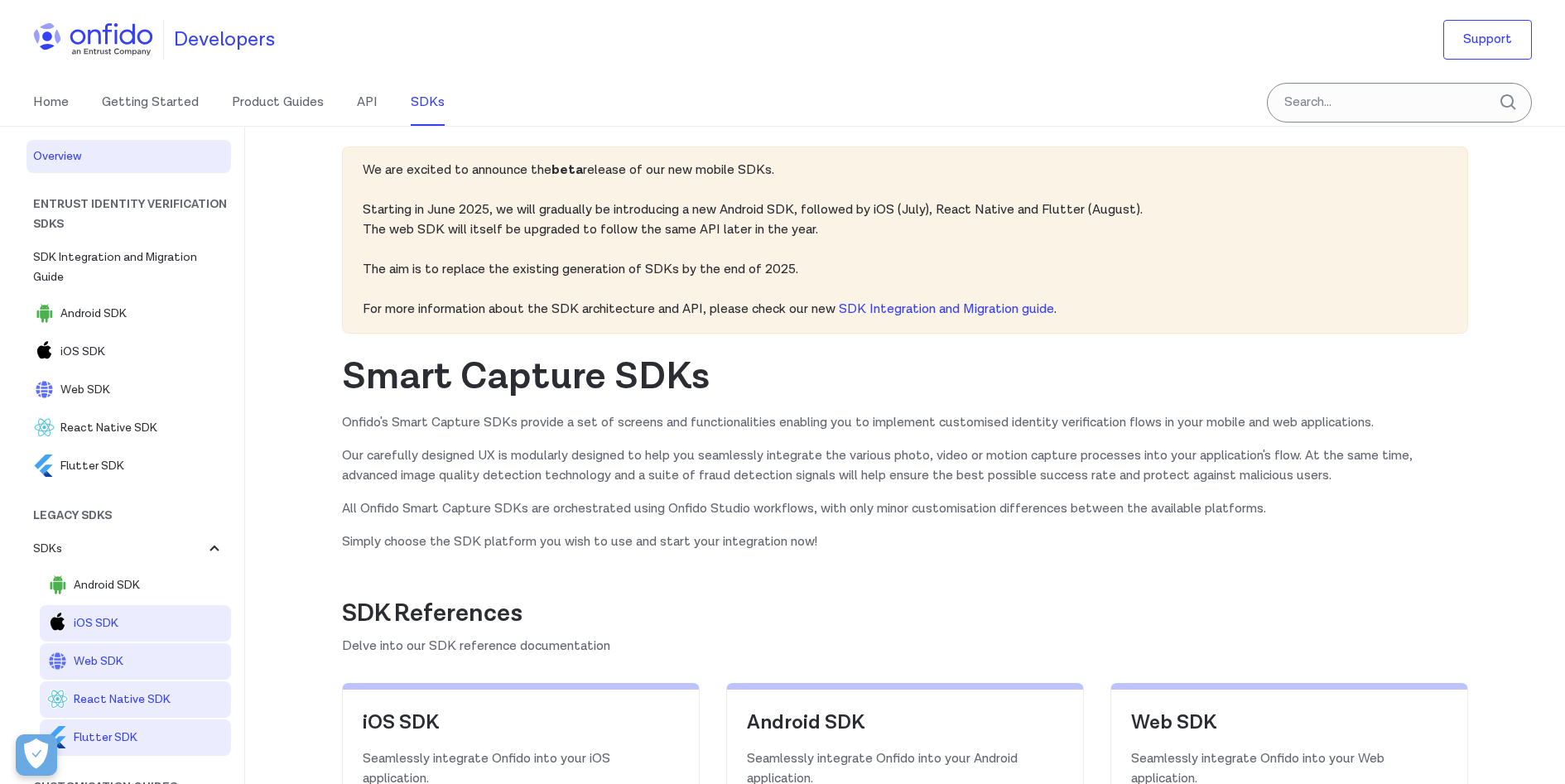 click on "Web SDK" at bounding box center [149, 661] 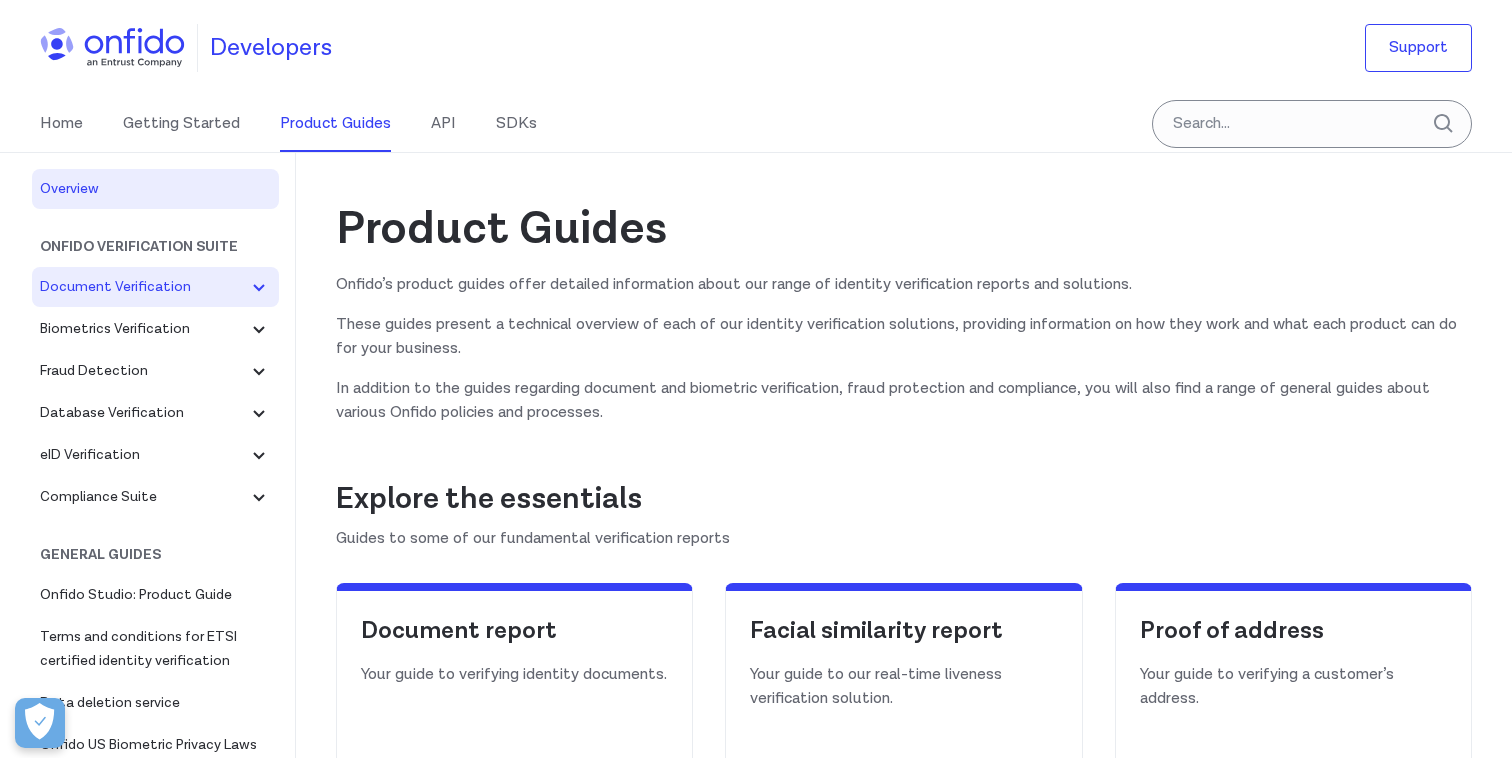 scroll, scrollTop: 6, scrollLeft: 0, axis: vertical 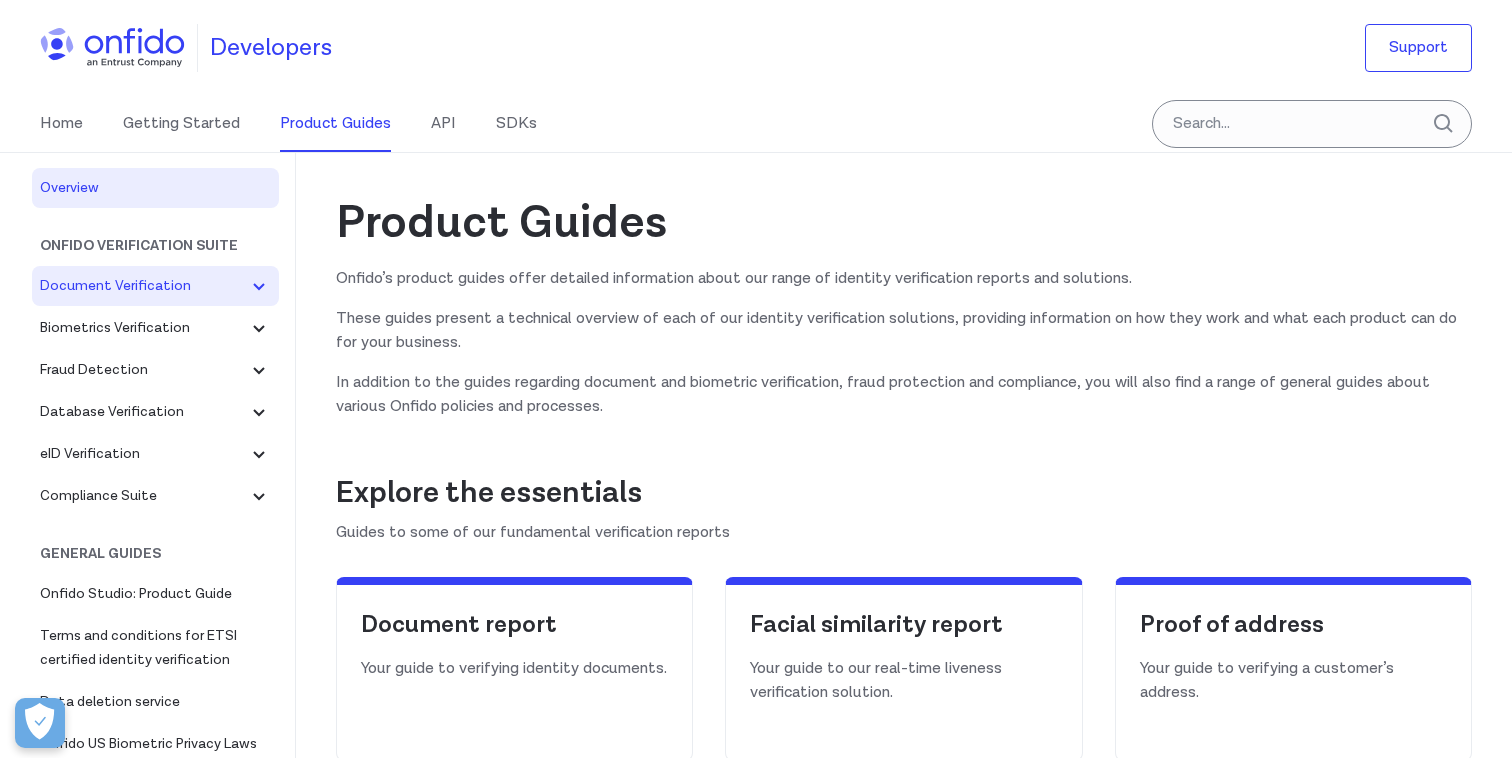 click 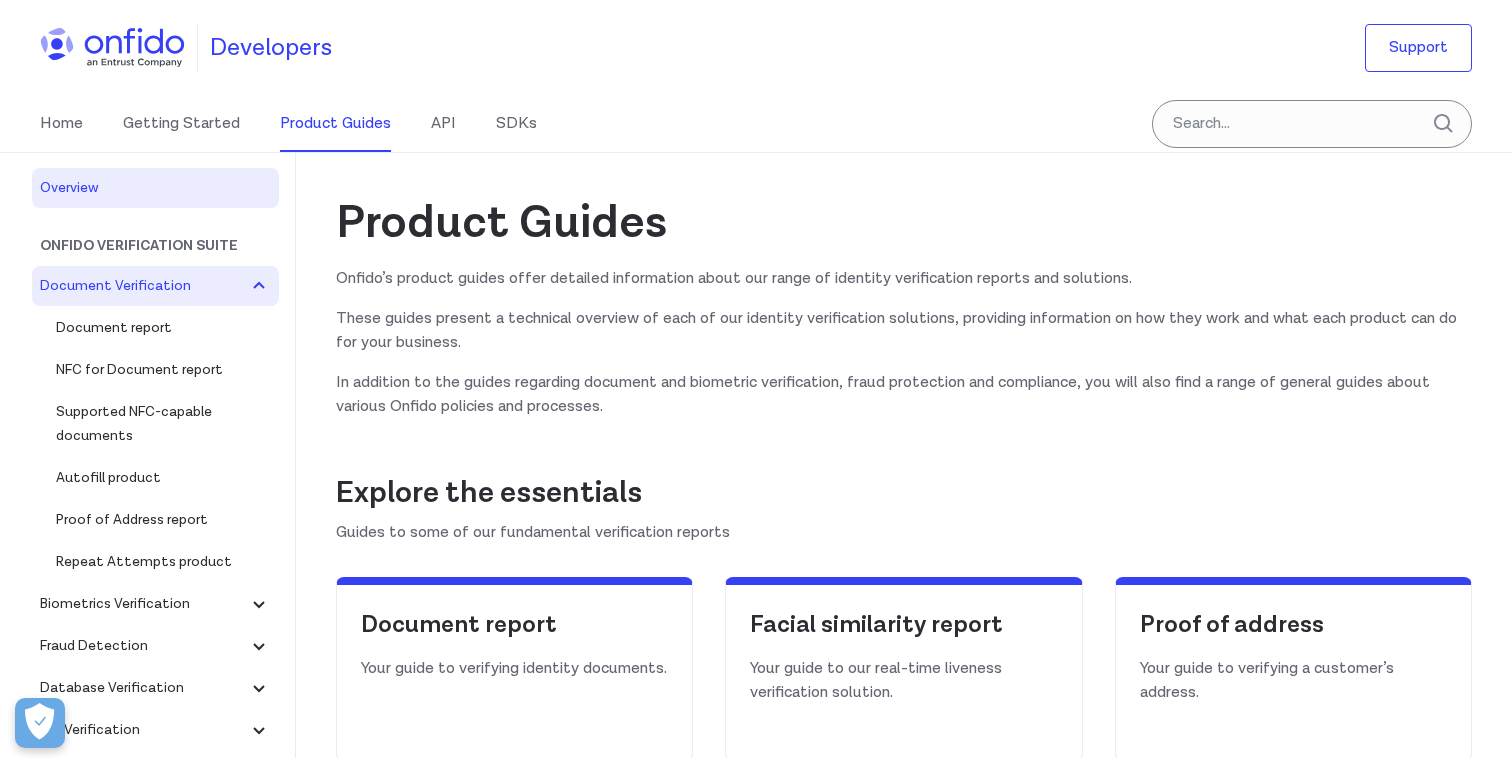 click 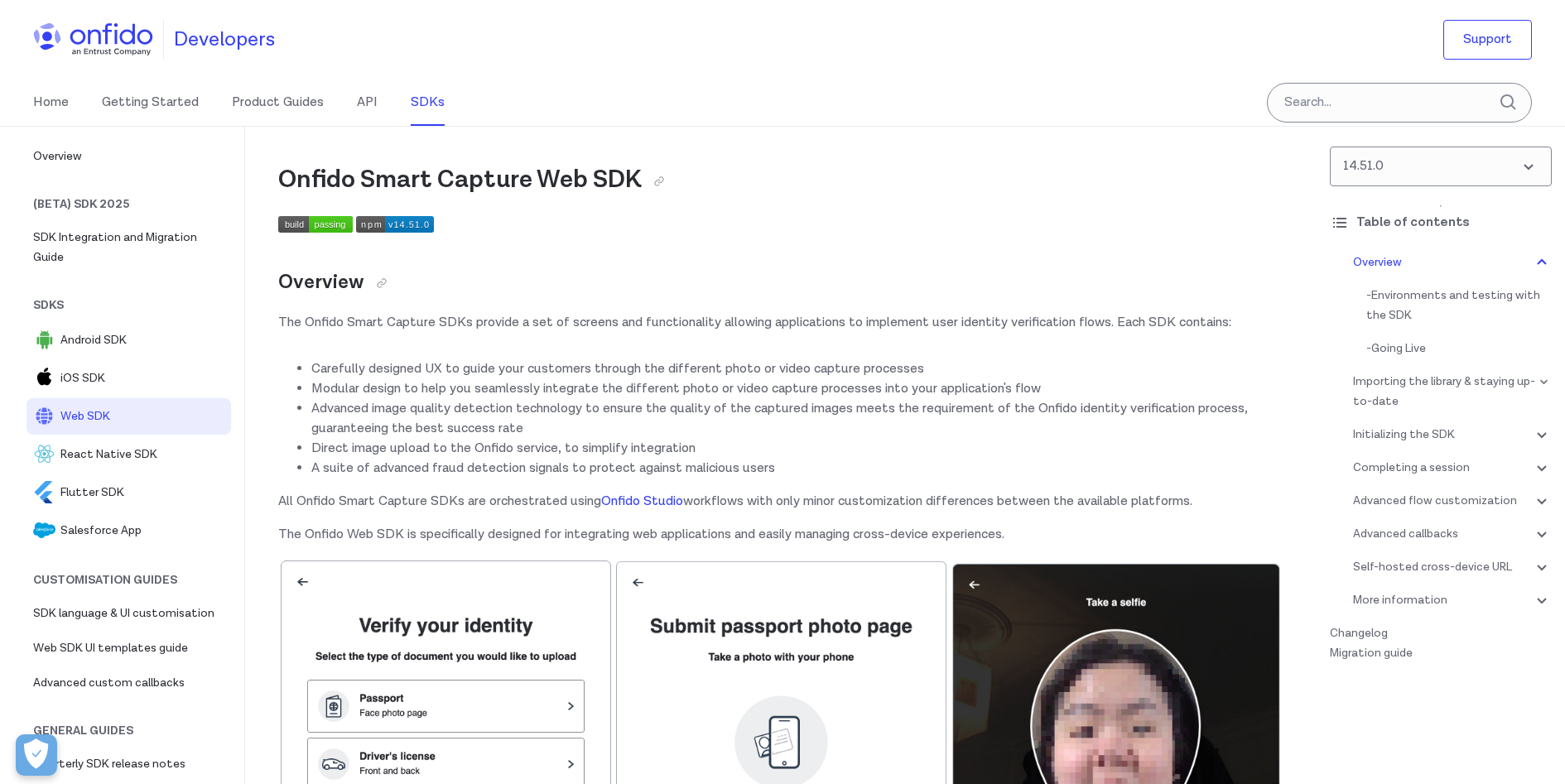 scroll, scrollTop: 0, scrollLeft: 0, axis: both 